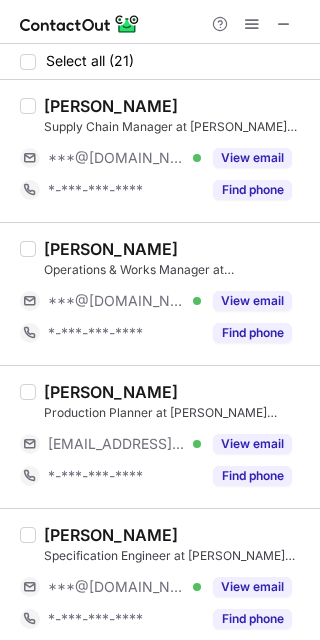 scroll, scrollTop: 0, scrollLeft: 0, axis: both 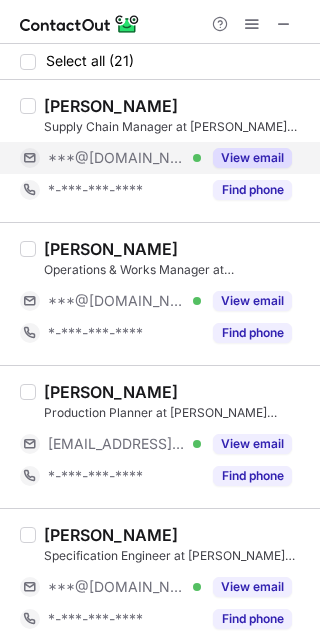 click on "View email" at bounding box center (252, 158) 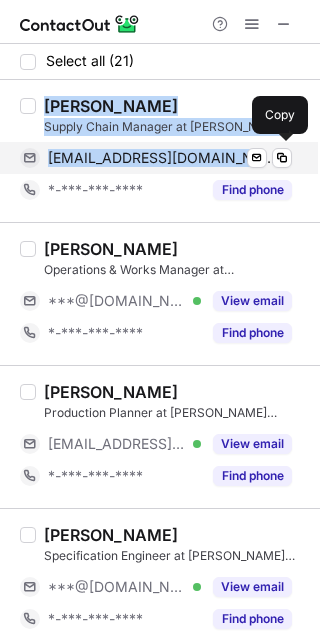 drag, startPoint x: 42, startPoint y: 100, endPoint x: 222, endPoint y: 162, distance: 190.37857 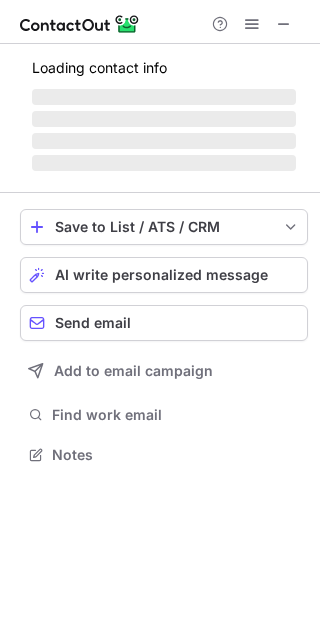 scroll, scrollTop: 442, scrollLeft: 320, axis: both 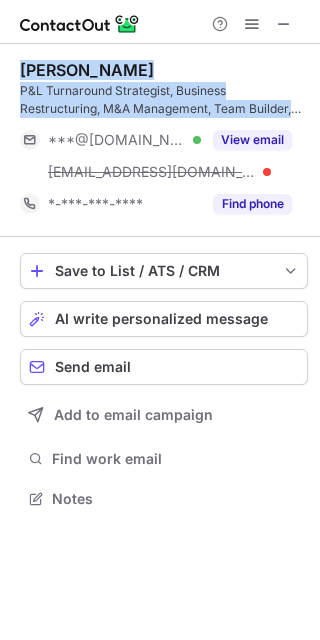 drag, startPoint x: 20, startPoint y: 69, endPoint x: 306, endPoint y: 112, distance: 289.21445 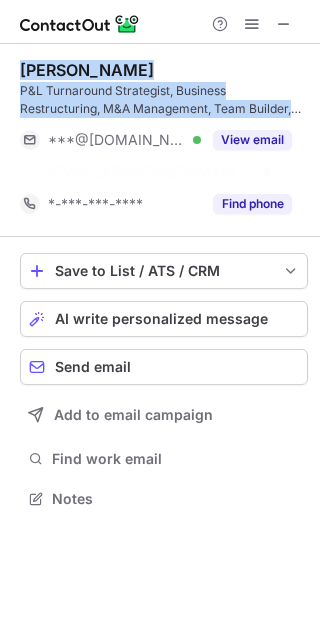 scroll, scrollTop: 452, scrollLeft: 320, axis: both 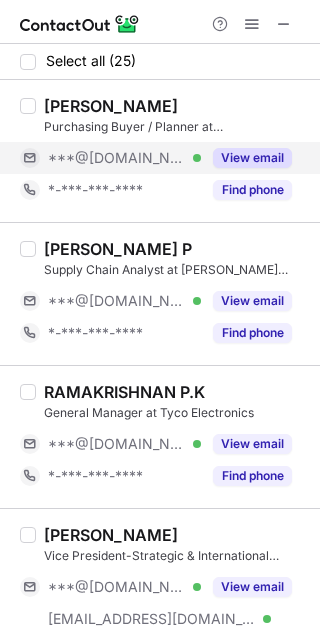 click on "View email" at bounding box center (252, 158) 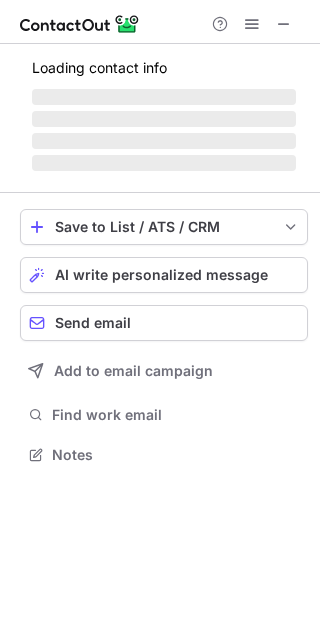 scroll, scrollTop: 11, scrollLeft: 10, axis: both 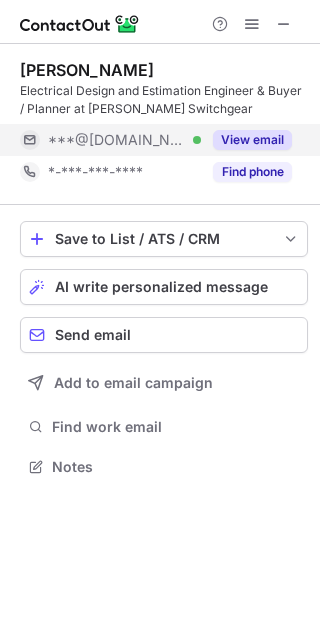 click on "View email" at bounding box center [246, 140] 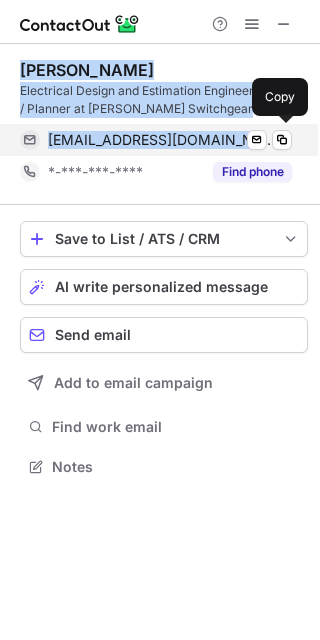 drag, startPoint x: 20, startPoint y: 67, endPoint x: 217, endPoint y: 143, distance: 211.15161 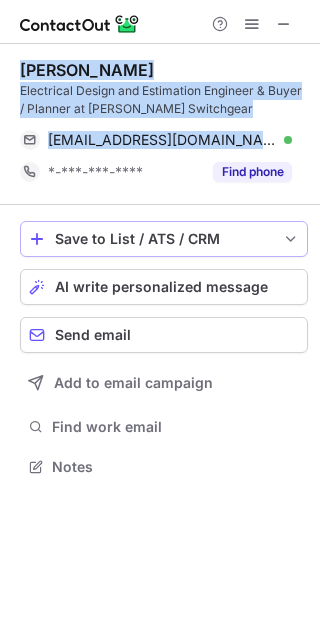 copy on "Muthu Krishnan Electrical Design and Estimation Engineer & Buyer / Planner  at Dorman Smith Switchgear muthukrish2@gmail.com" 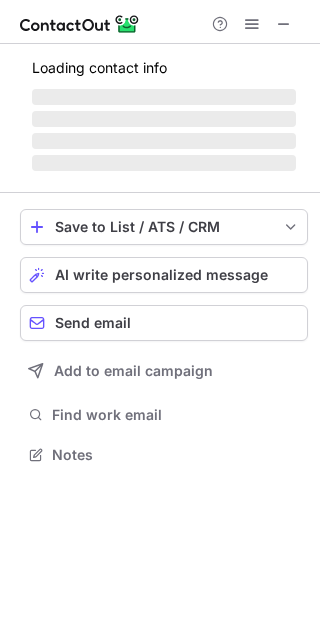 scroll, scrollTop: 11, scrollLeft: 10, axis: both 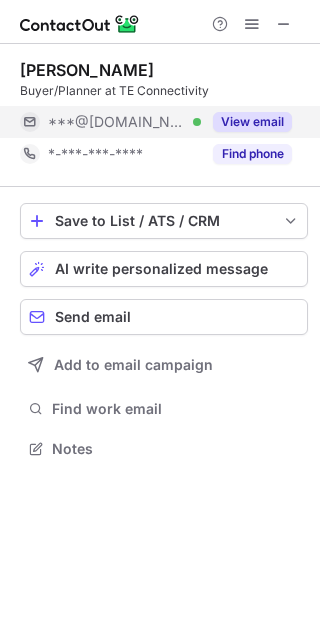 click on "View email" at bounding box center [252, 122] 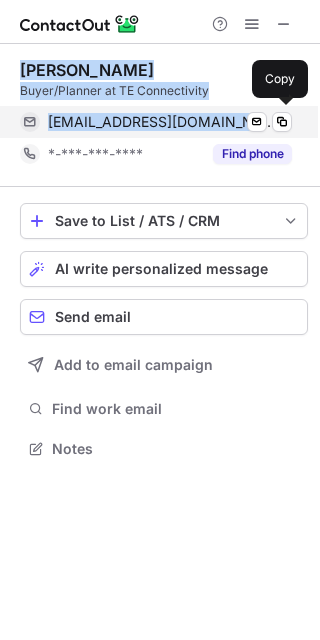 drag, startPoint x: 22, startPoint y: 66, endPoint x: 236, endPoint y: 121, distance: 220.95474 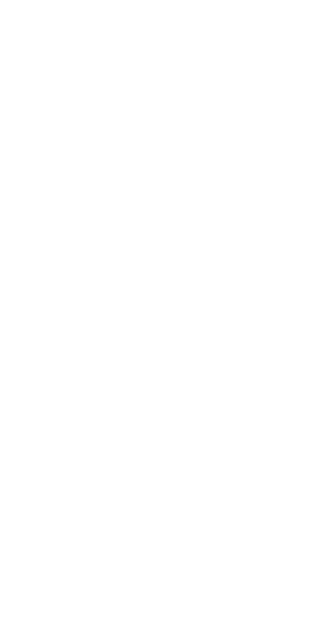 scroll, scrollTop: 0, scrollLeft: 0, axis: both 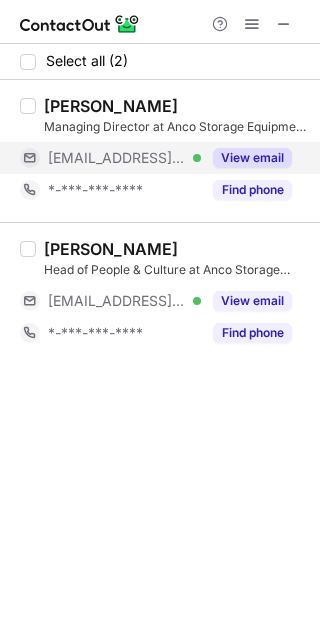 click on "View email" at bounding box center [252, 158] 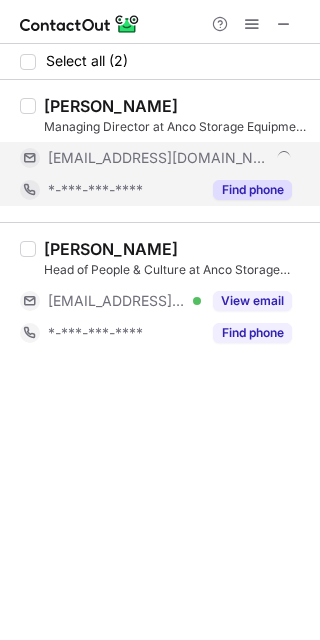 click on "Find phone" at bounding box center [252, 190] 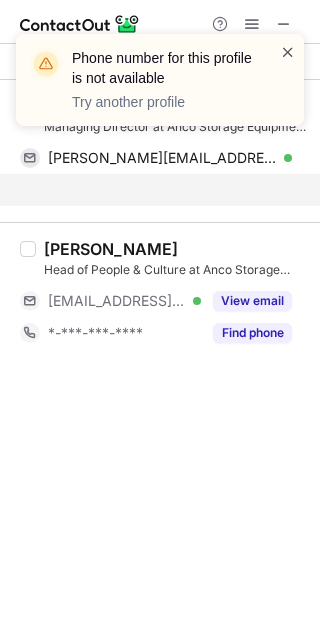click at bounding box center (288, 52) 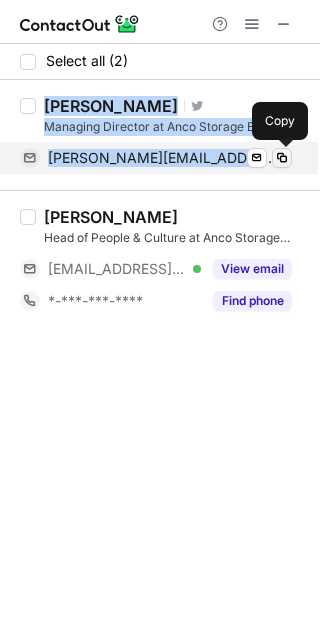 drag, startPoint x: 42, startPoint y: 99, endPoint x: 277, endPoint y: 158, distance: 242.29321 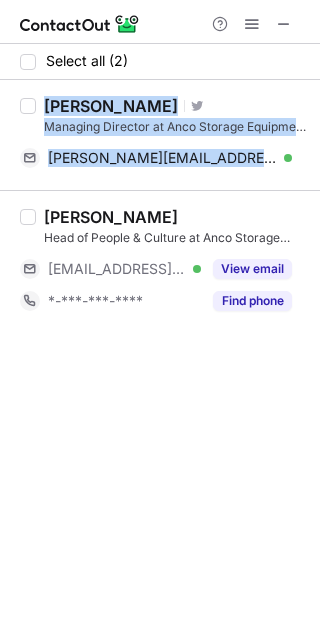 copy on "Stewart Bourn Visit Twitter profile Managing Director at Anco Storage Equipment Ltd stewart.bourn@ancostorage.co.uk Verified Send email" 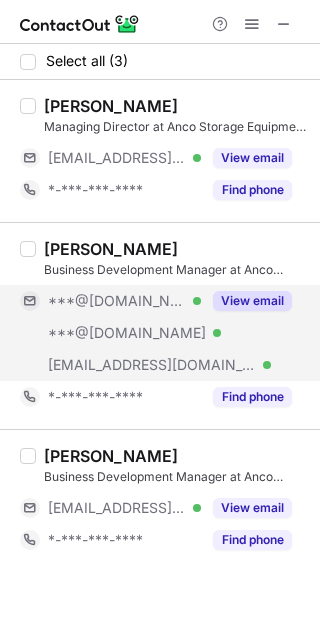 click on "View email" at bounding box center (246, 301) 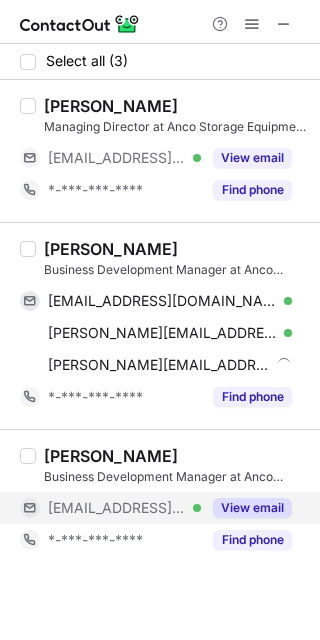 click on "View email" at bounding box center (252, 508) 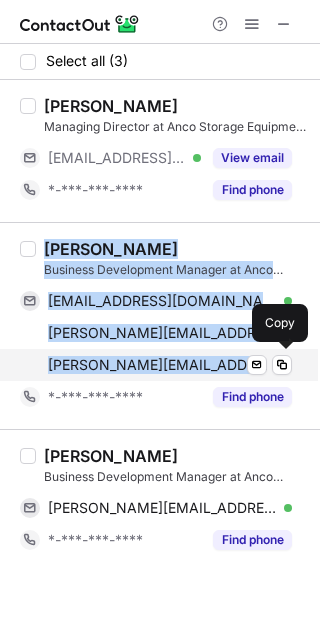 drag, startPoint x: 41, startPoint y: 243, endPoint x: 244, endPoint y: 372, distance: 240.52026 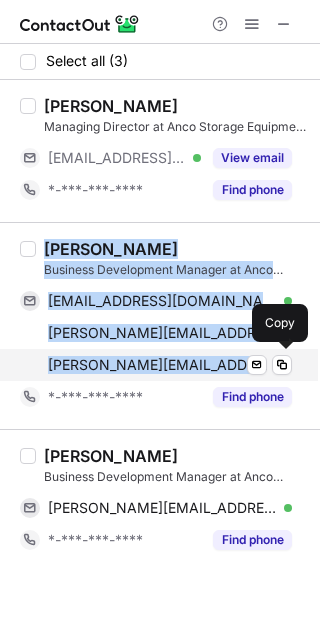 click on "Martin Quigley Business Development Manager at Anco Storage Equipment Ltd mpqefc@aol.com Verified Send email Copy martin.quigley@hotmail.com Verified Send email Copy martin@ancostorage.co.uk Send email Copy *-***-***-**** Find phone" at bounding box center [172, 326] 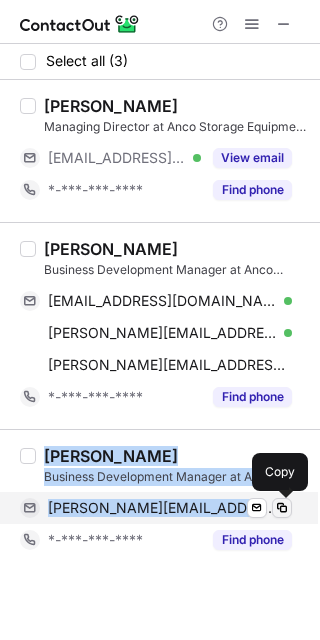 drag, startPoint x: 45, startPoint y: 452, endPoint x: 284, endPoint y: 507, distance: 245.24681 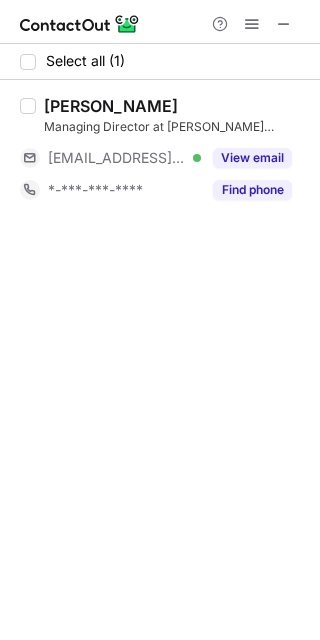 click on "Suresh M Managing Director at Starwell Automation ***@starwellautomation.com Verified View email *-***-***-**** Find phone" at bounding box center (172, 151) 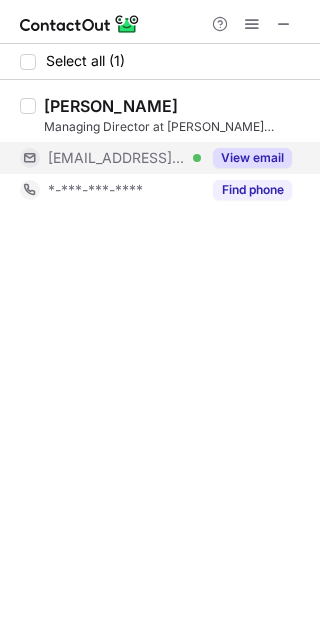 click on "View email" at bounding box center [246, 158] 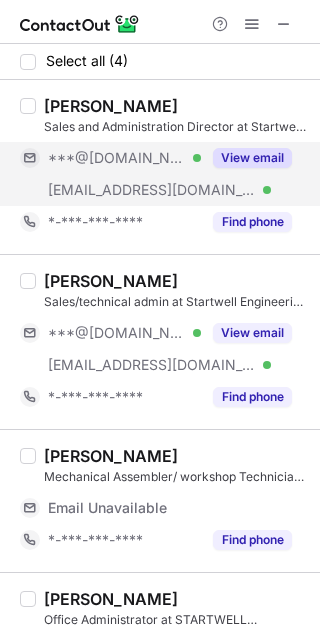 click on "View email" at bounding box center [252, 158] 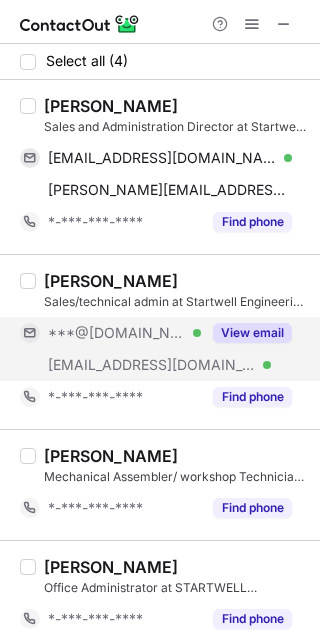 click on "View email" at bounding box center [252, 333] 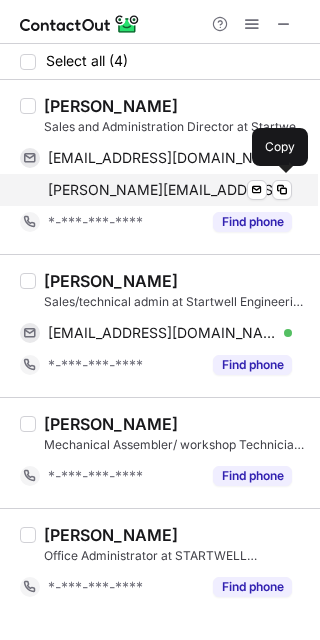 drag, startPoint x: 49, startPoint y: 106, endPoint x: 194, endPoint y: 181, distance: 163.24828 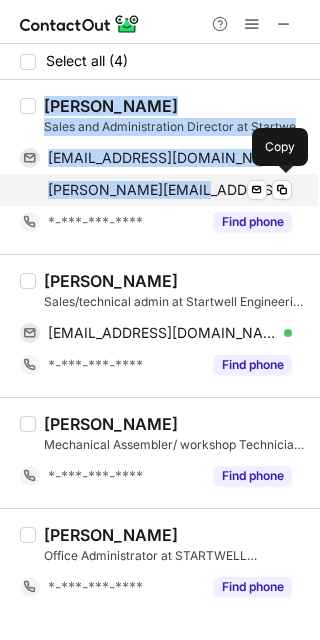 drag, startPoint x: 46, startPoint y: 101, endPoint x: 203, endPoint y: 191, distance: 180.96684 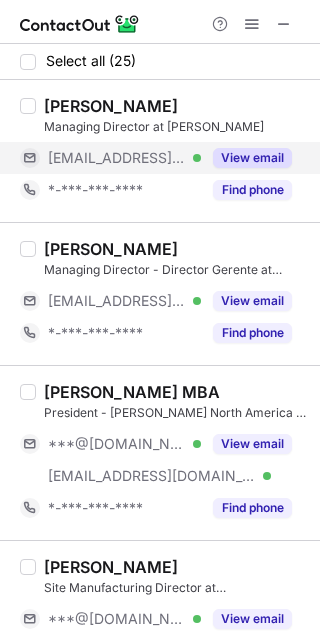 click on "View email" at bounding box center (252, 158) 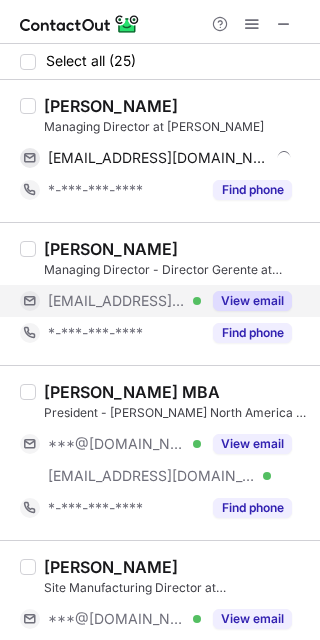 click on "View email" at bounding box center (246, 301) 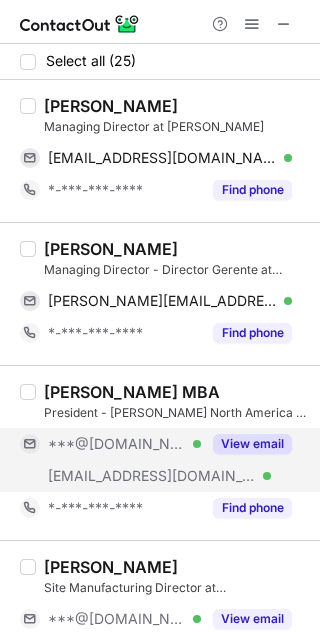 click on "View email" at bounding box center (252, 444) 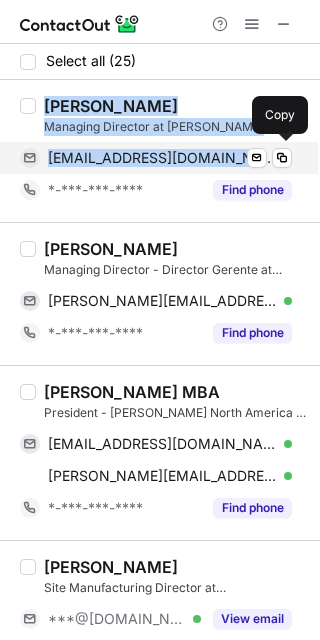 drag, startPoint x: 45, startPoint y: 101, endPoint x: 248, endPoint y: 168, distance: 213.7709 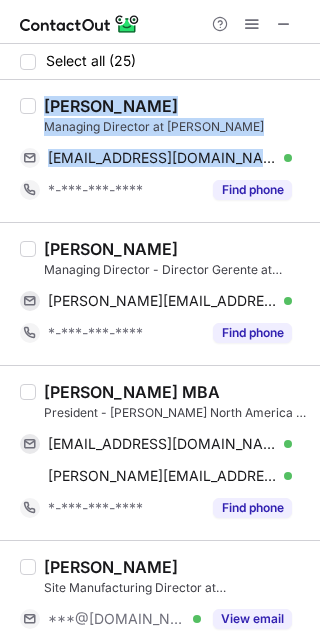 copy on "Grant Wood Managing Director at James Walker grant.wood@jameswalker.biz" 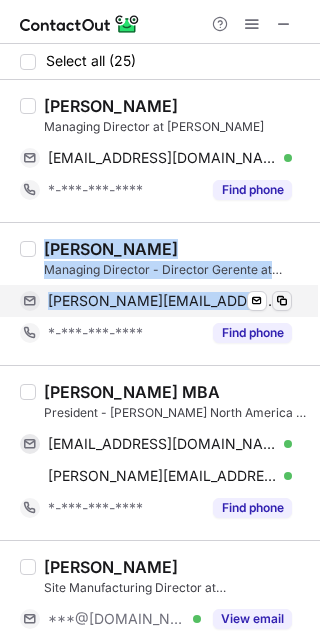 drag, startPoint x: 46, startPoint y: 253, endPoint x: 291, endPoint y: 303, distance: 250.04999 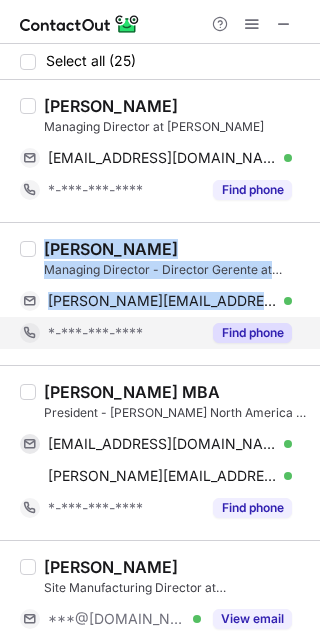 type 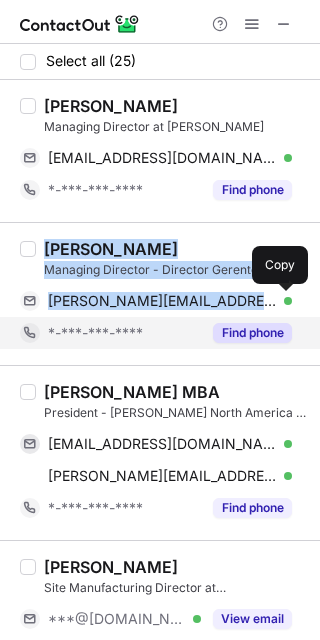 copy on "Eduardo Redondo Managing Director - Director Gerente at James Walker Iberica, S.A. eduardo.redondo@jameswalker.biz Verified Send email" 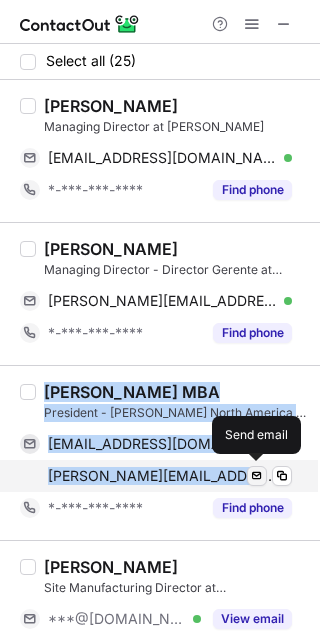 drag, startPoint x: 47, startPoint y: 391, endPoint x: 254, endPoint y: 481, distance: 225.71886 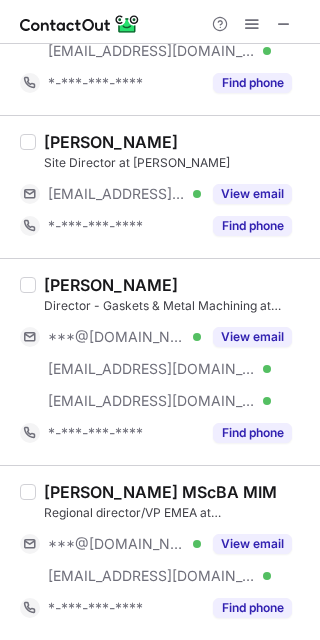 scroll, scrollTop: 622, scrollLeft: 0, axis: vertical 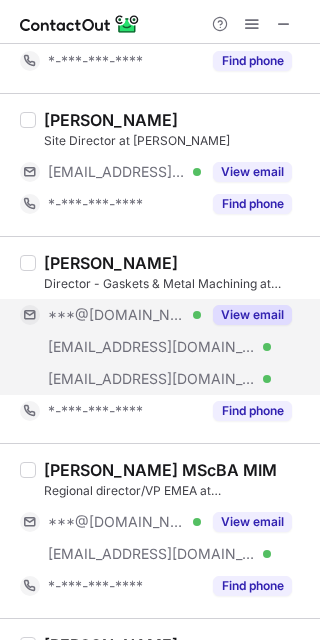 click on "View email" at bounding box center [252, 315] 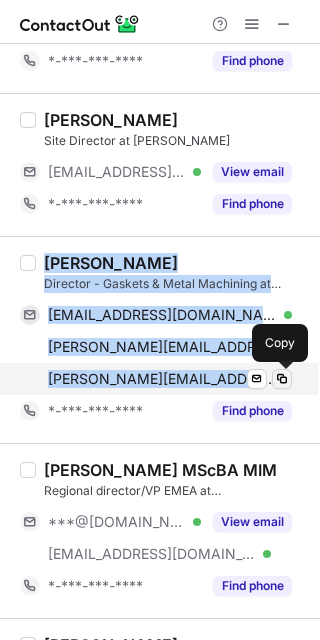 copy on "Henri Hakkarainen Director - Gaskets & Metal Machining at James Walker henrihakkarainen@gmail.com Verified Send email Copy henri.hakkarainen@mrctransmark.com Verified Send email Copy henri.hakkarainen@jameswalker.biz Verified Send email" 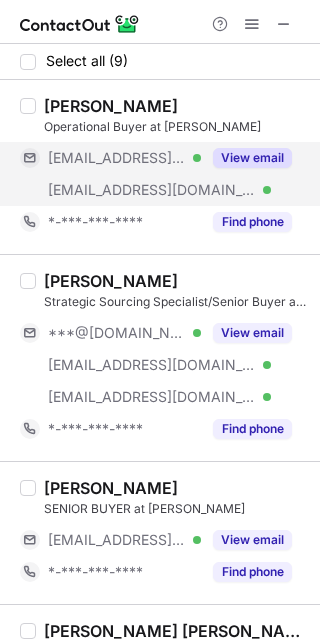 click on "View email" at bounding box center (252, 158) 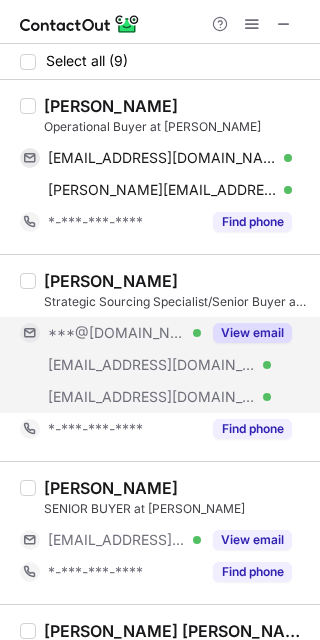 click on "View email" at bounding box center [252, 333] 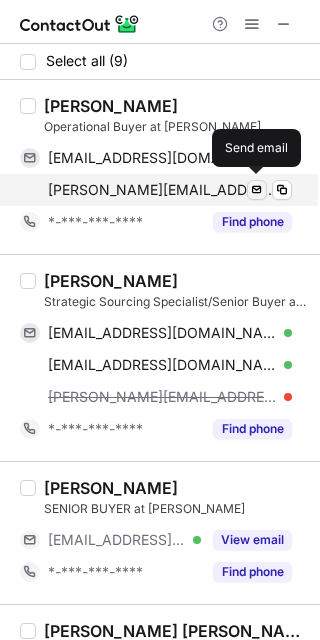 drag, startPoint x: 49, startPoint y: 100, endPoint x: 265, endPoint y: 193, distance: 235.17015 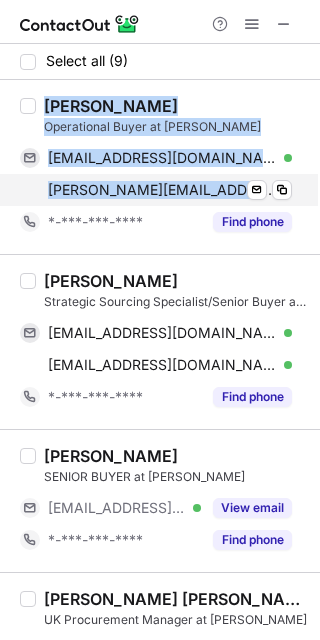drag, startPoint x: 46, startPoint y: 100, endPoint x: 270, endPoint y: 190, distance: 241.40422 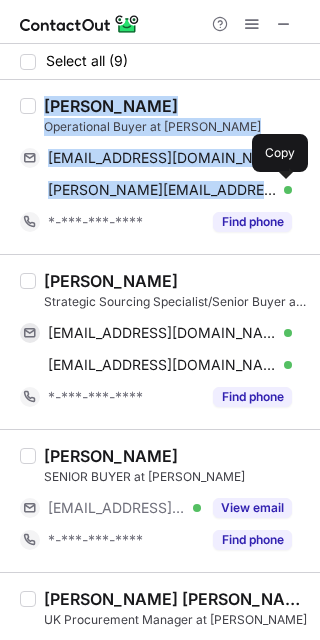 copy on "patricia goodhead Operational Buyer at James Walker whitep19@googlemail.com Verified Send email Copy patricia.goodhead@jameswalker." 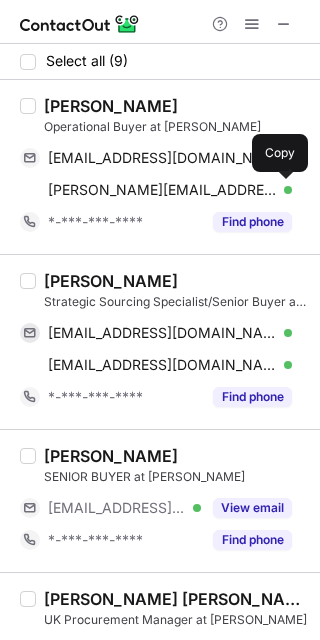 click on "Laura-Jane P." at bounding box center (176, 281) 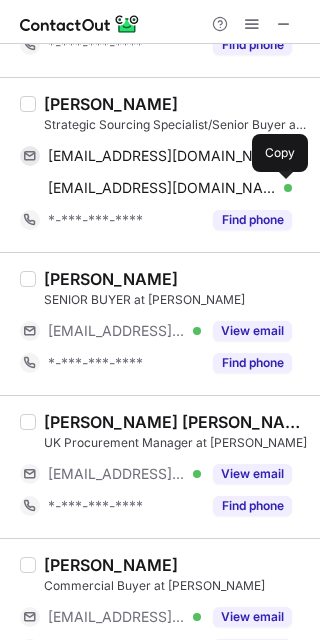 scroll, scrollTop: 222, scrollLeft: 0, axis: vertical 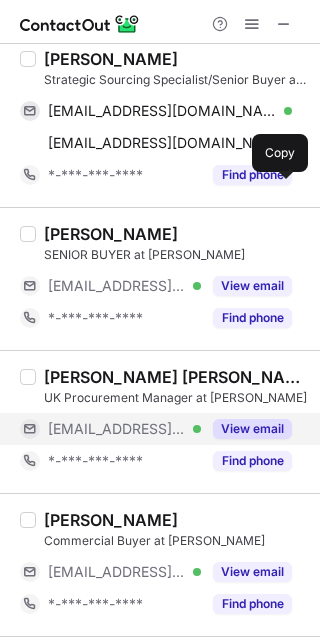 click on "View email" at bounding box center [246, 429] 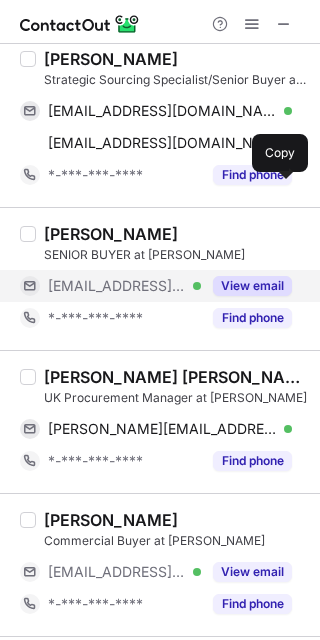click on "View email" at bounding box center [246, 286] 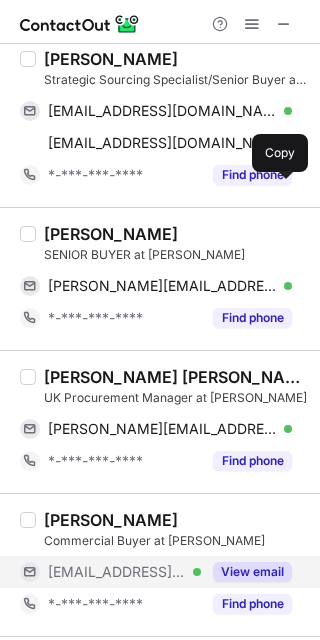 click on "View email" at bounding box center [252, 572] 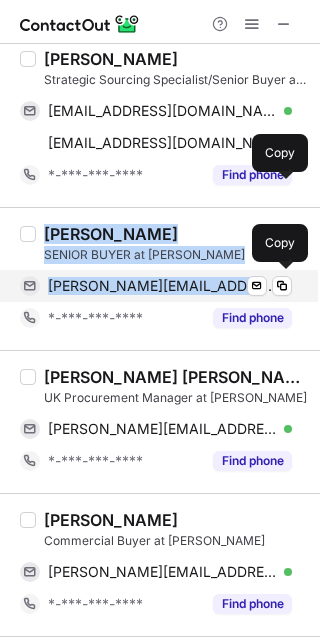 drag, startPoint x: 46, startPoint y: 226, endPoint x: 266, endPoint y: 272, distance: 224.75764 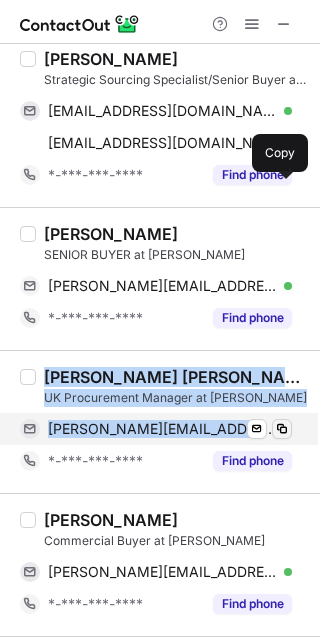 drag, startPoint x: 46, startPoint y: 369, endPoint x: 286, endPoint y: 425, distance: 246.44675 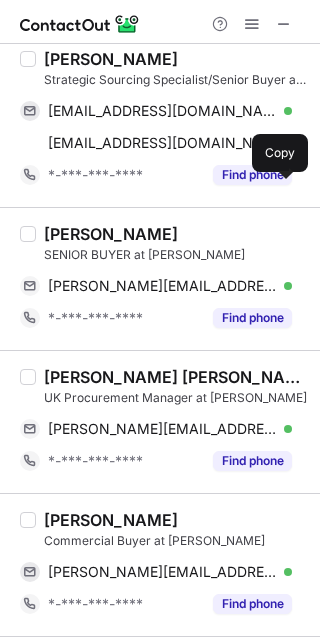 click on "Amy Kelsall" at bounding box center (176, 520) 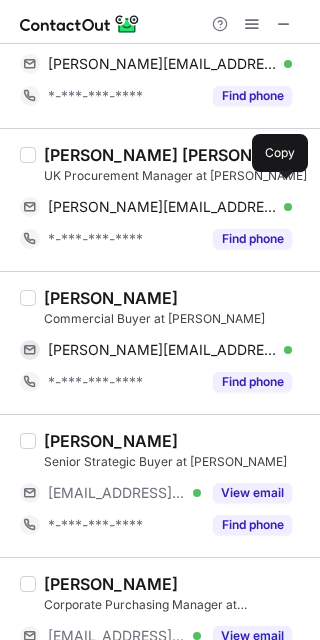 scroll, scrollTop: 488, scrollLeft: 0, axis: vertical 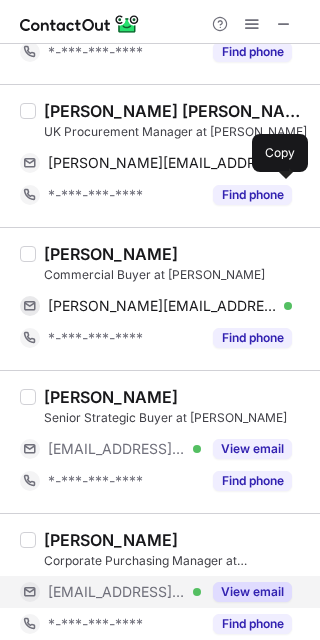 click on "View email" at bounding box center [252, 592] 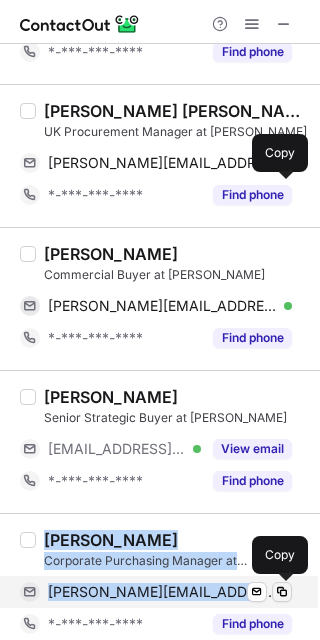 drag, startPoint x: 45, startPoint y: 540, endPoint x: 281, endPoint y: 581, distance: 239.53497 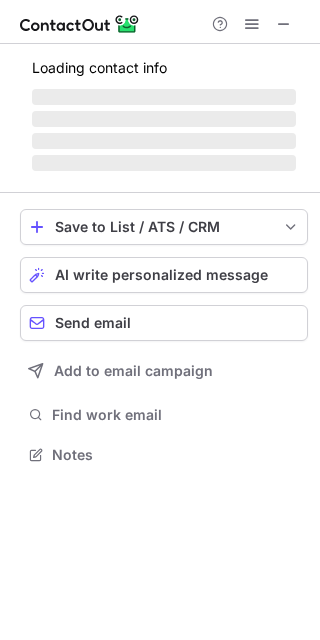 scroll, scrollTop: 11, scrollLeft: 10, axis: both 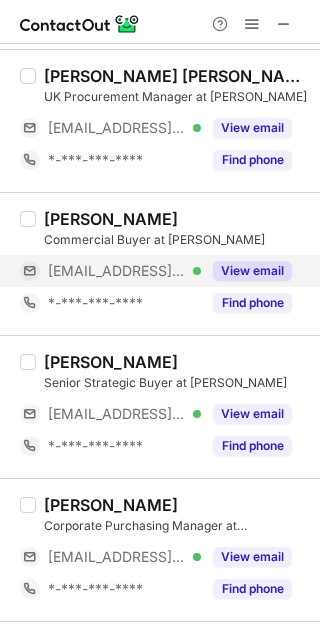 click on "View email" at bounding box center (252, 271) 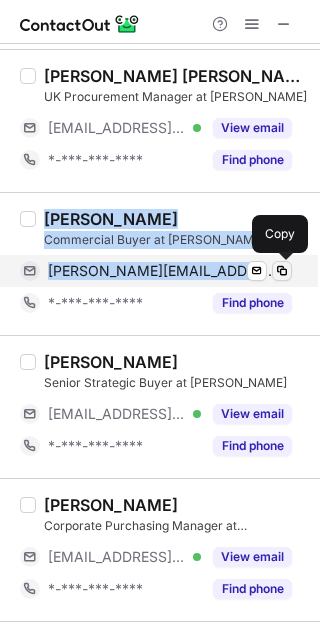 drag, startPoint x: 42, startPoint y: 205, endPoint x: 275, endPoint y: 260, distance: 239.40343 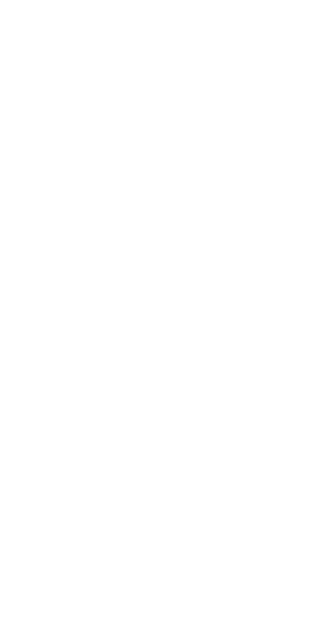 scroll, scrollTop: 0, scrollLeft: 0, axis: both 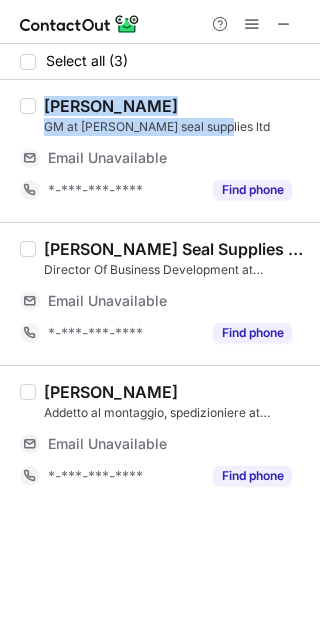 drag, startPoint x: 42, startPoint y: 93, endPoint x: 217, endPoint y: 125, distance: 177.90166 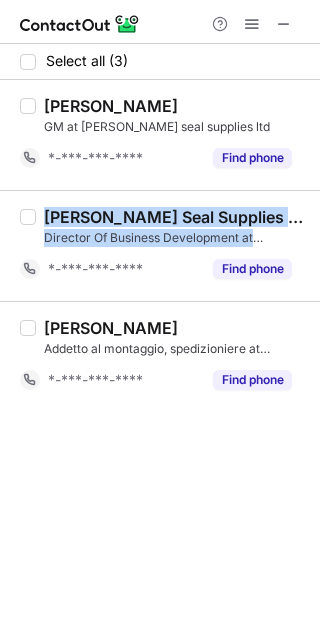 drag, startPoint x: 45, startPoint y: 213, endPoint x: 313, endPoint y: 245, distance: 269.9037 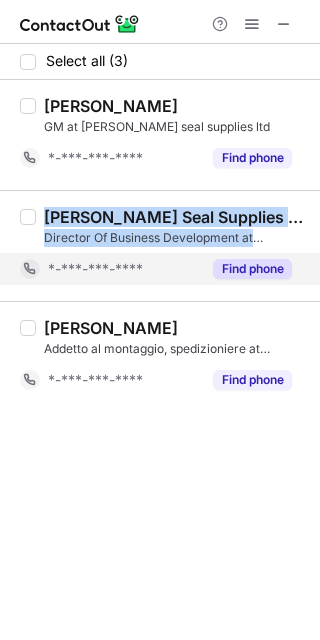 click on "Find phone" at bounding box center [252, 269] 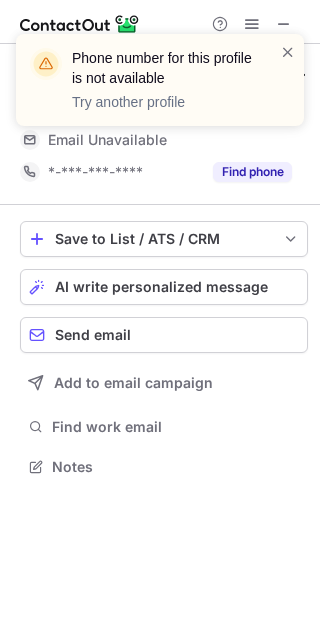 scroll, scrollTop: 11, scrollLeft: 10, axis: both 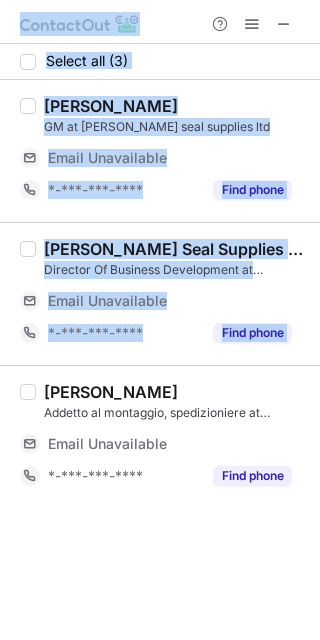 drag, startPoint x: 46, startPoint y: 385, endPoint x: 321, endPoint y: 416, distance: 276.74176 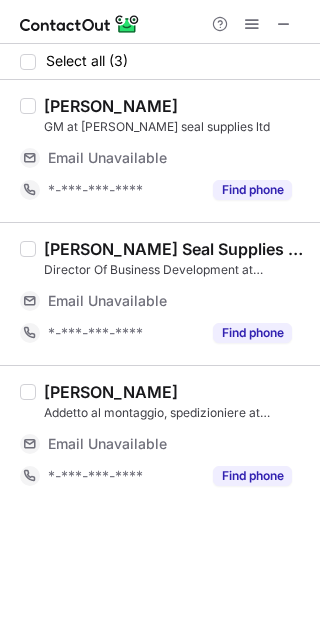 click on "Alessandro Sartore Addetto al montaggio, spedizioniere at ROTEN s.r.l. Email Unavailable Email address *-***-***-**** Find phone" at bounding box center [160, 436] 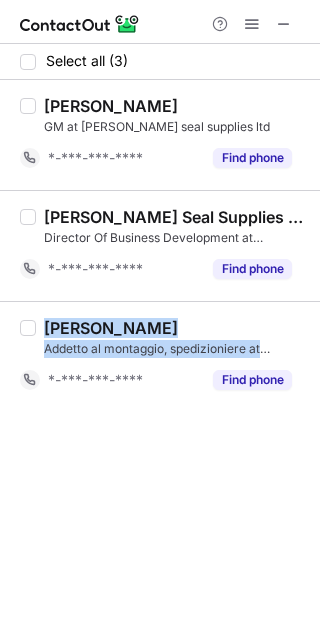 drag, startPoint x: 46, startPoint y: 387, endPoint x: 314, endPoint y: 347, distance: 270.96863 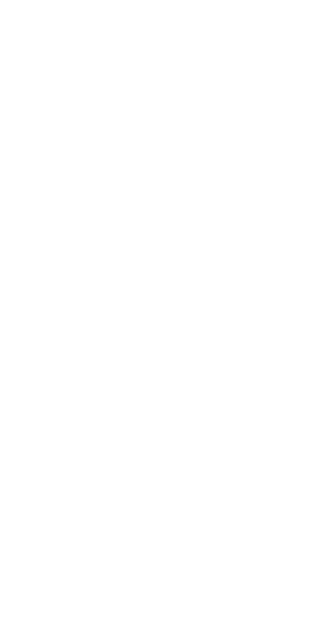 scroll, scrollTop: 0, scrollLeft: 0, axis: both 